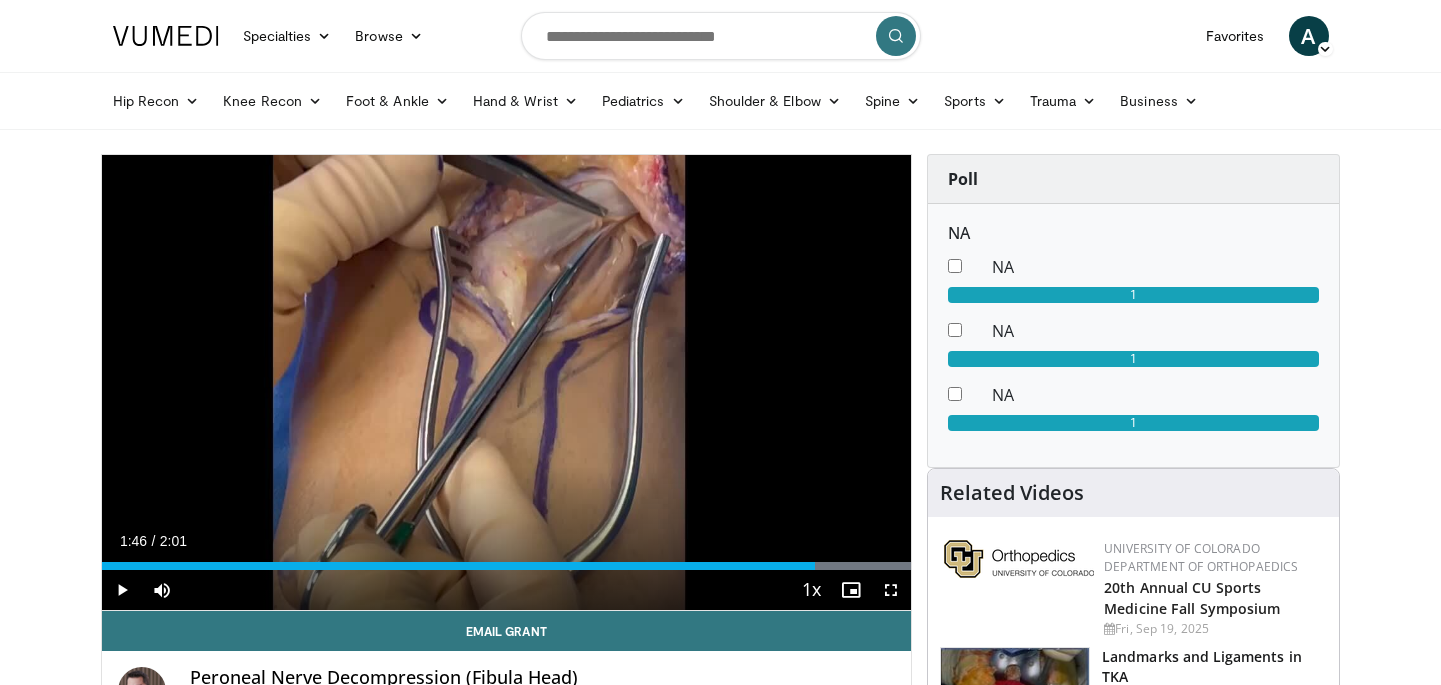 scroll, scrollTop: 0, scrollLeft: 0, axis: both 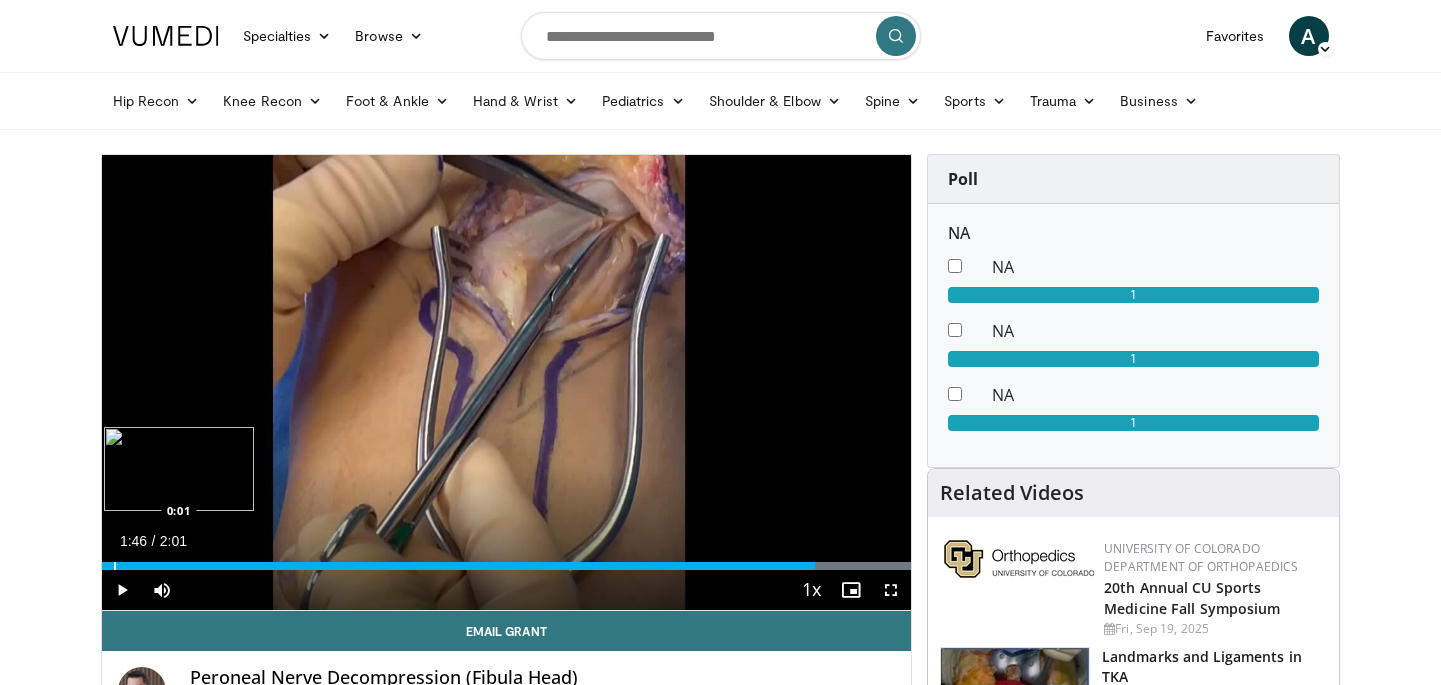 click on "1:46" at bounding box center (458, 566) 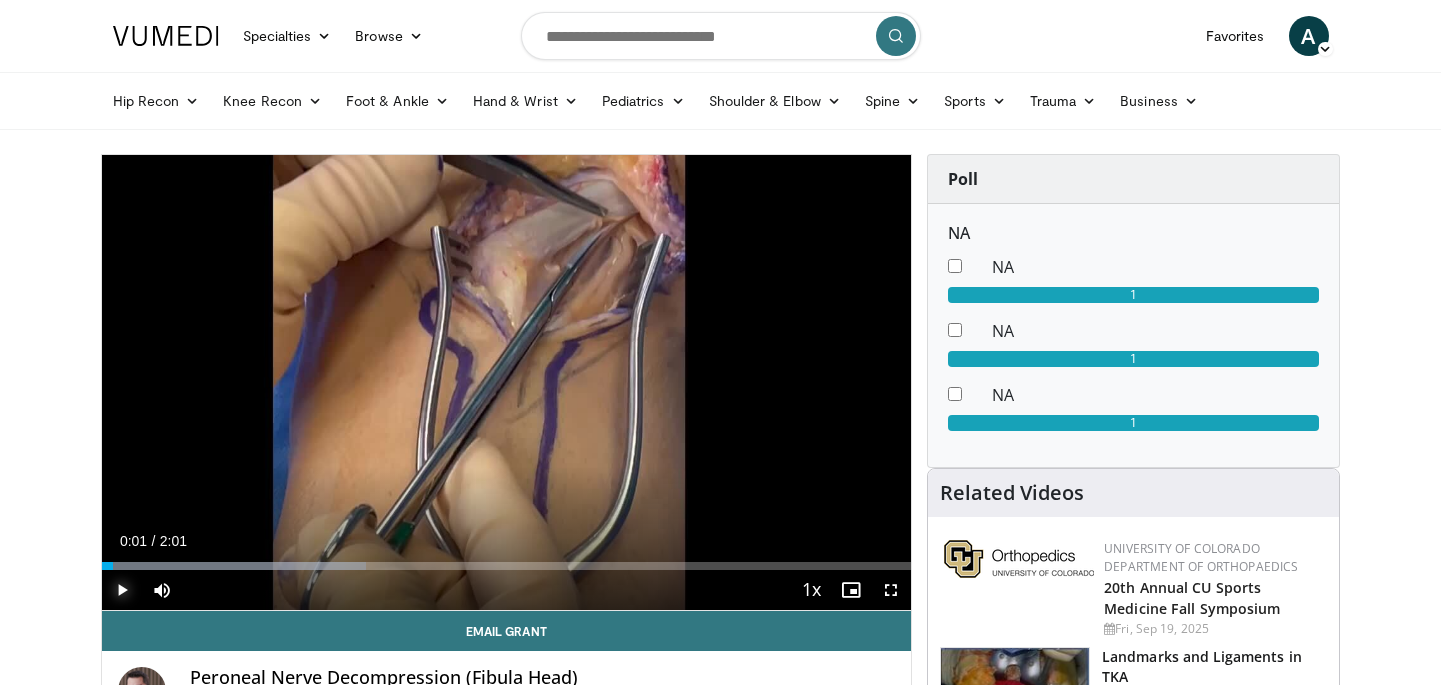click at bounding box center [122, 590] 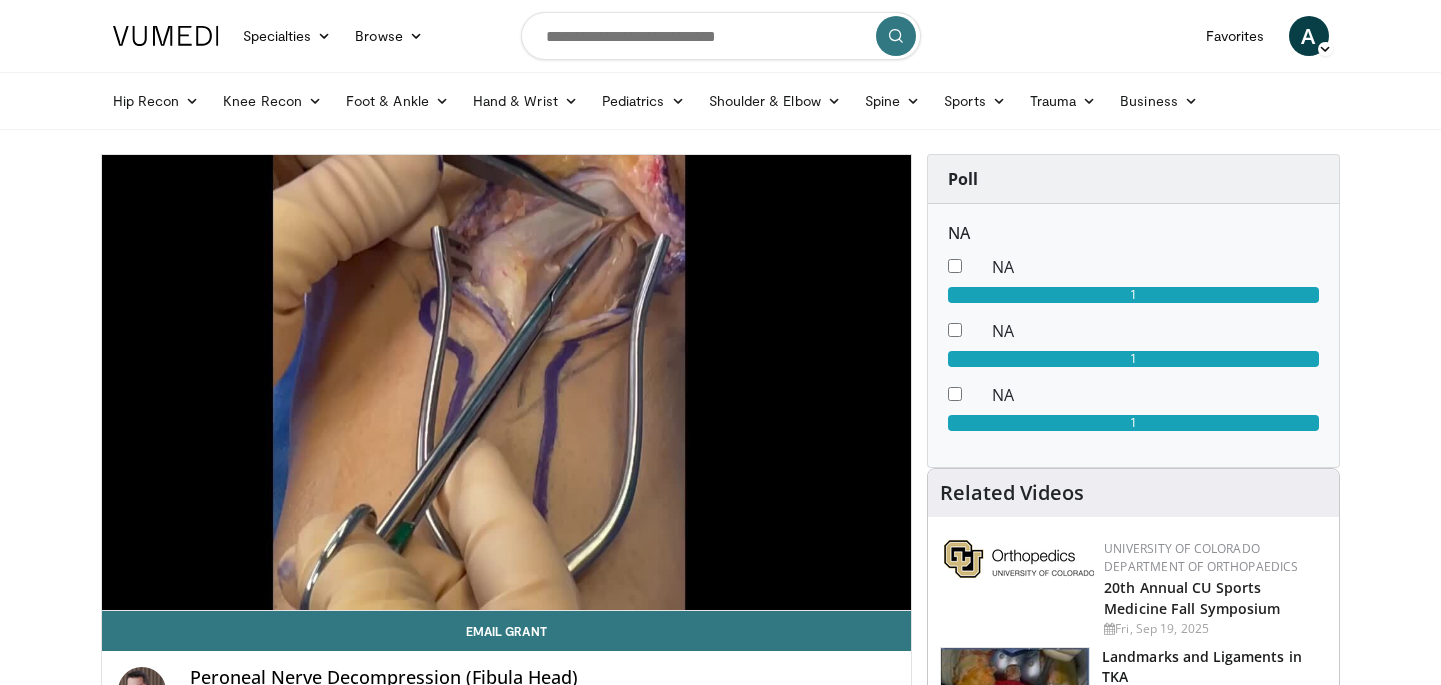 type 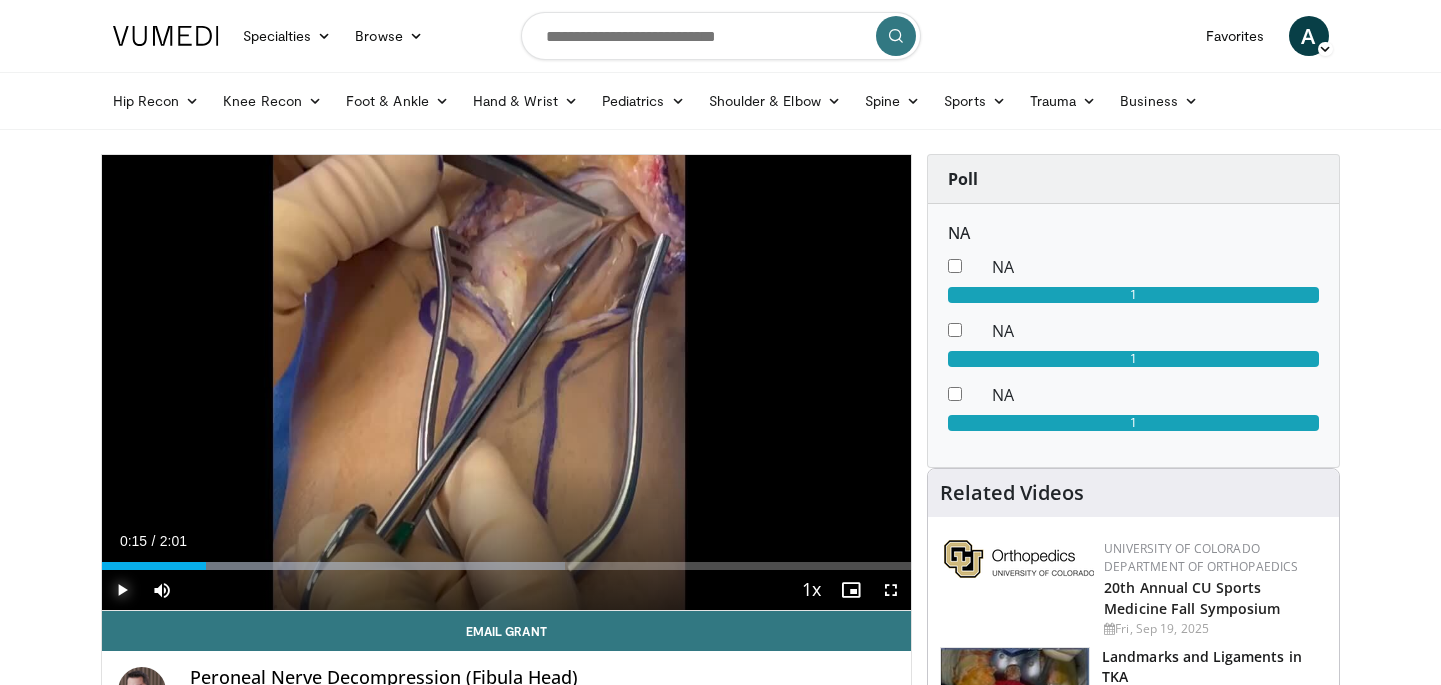 click on "Play" at bounding box center [122, 590] 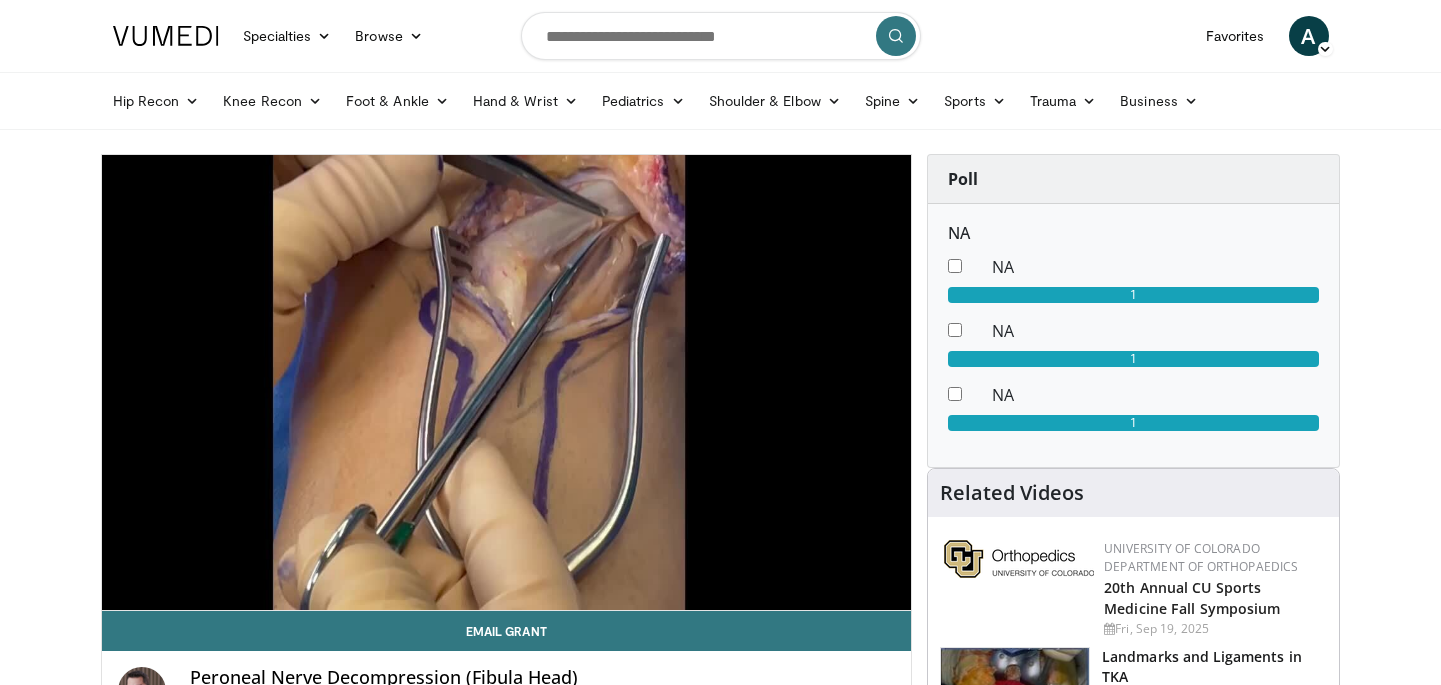 click on "Pause" at bounding box center (122, 590) 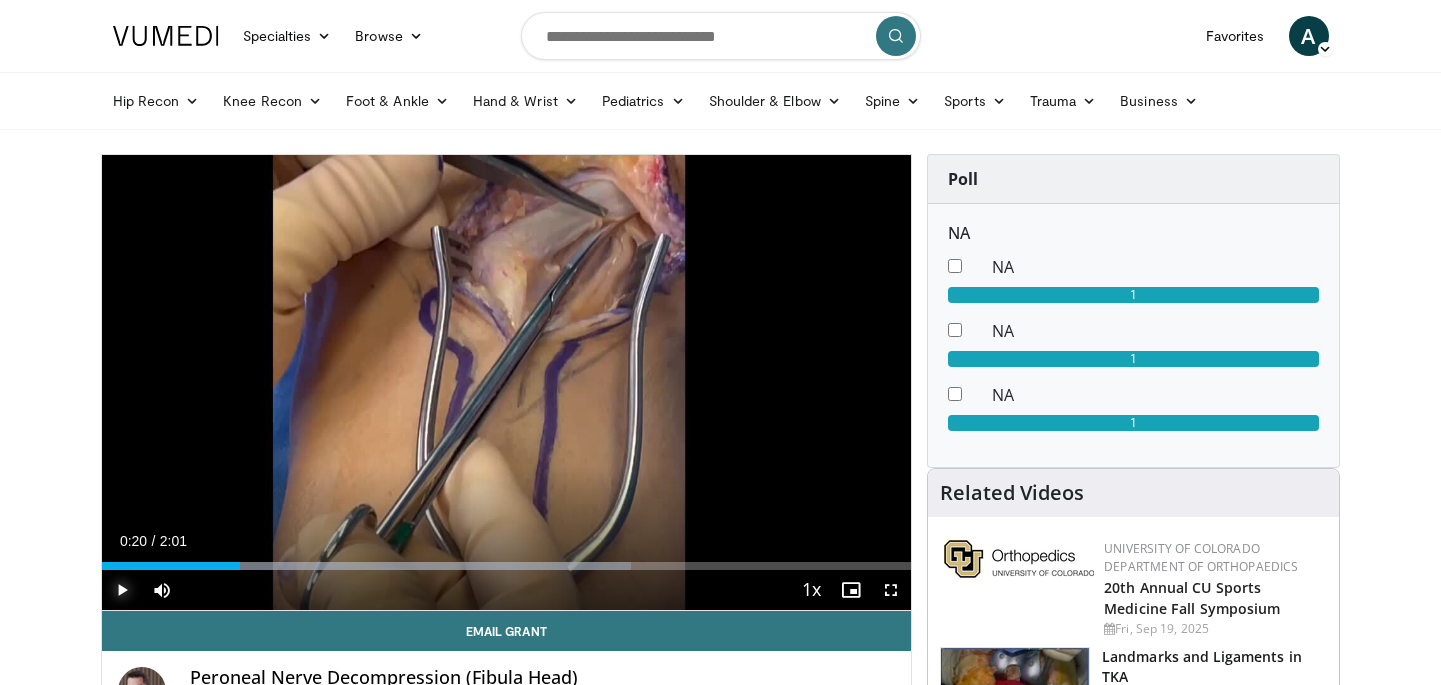 click on "Play" at bounding box center (122, 590) 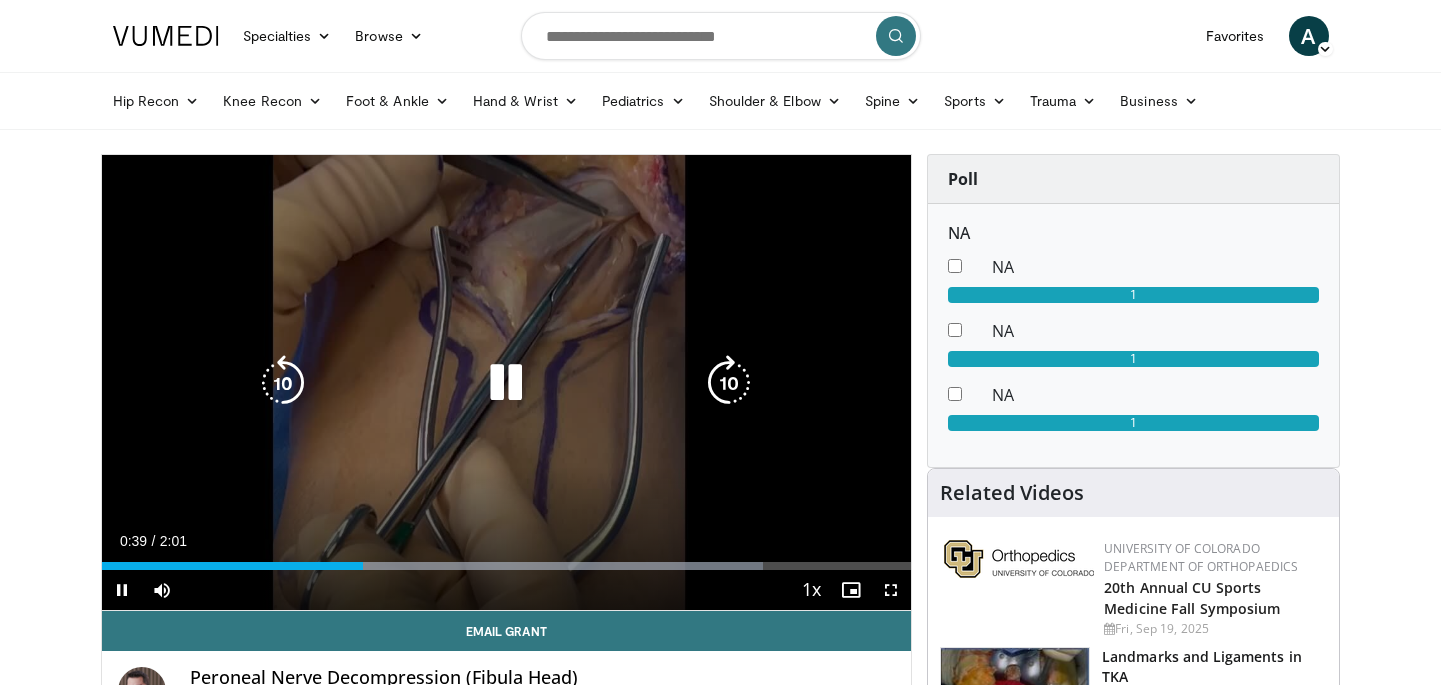 click on "10 seconds
Tap to unmute" at bounding box center (507, 382) 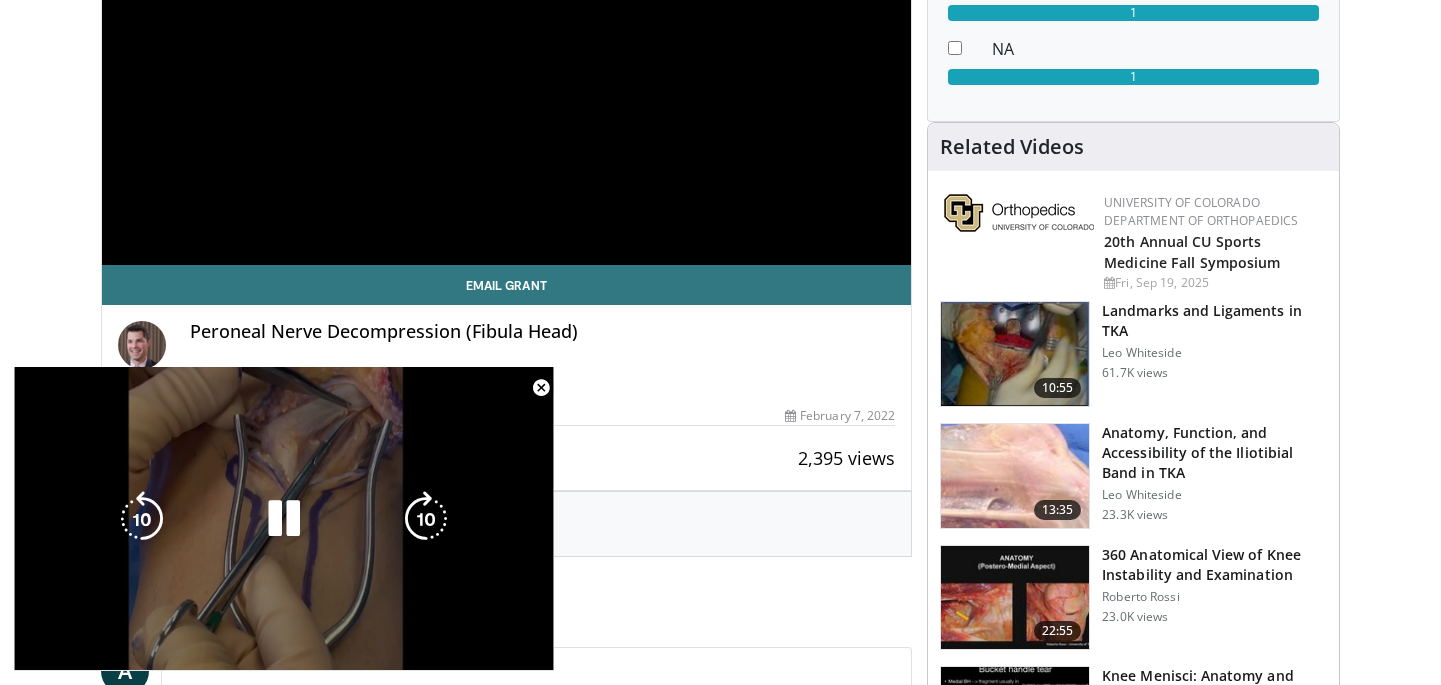 scroll, scrollTop: 347, scrollLeft: 0, axis: vertical 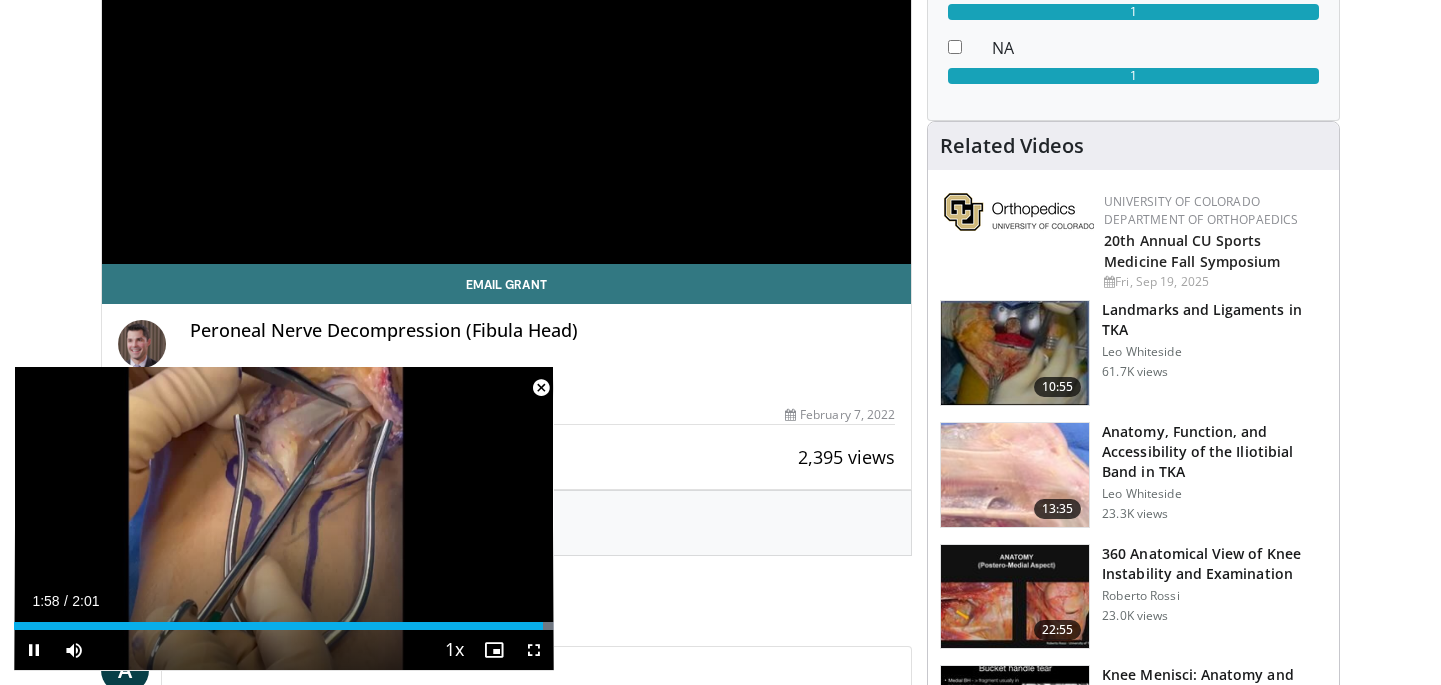 click at bounding box center (541, 388) 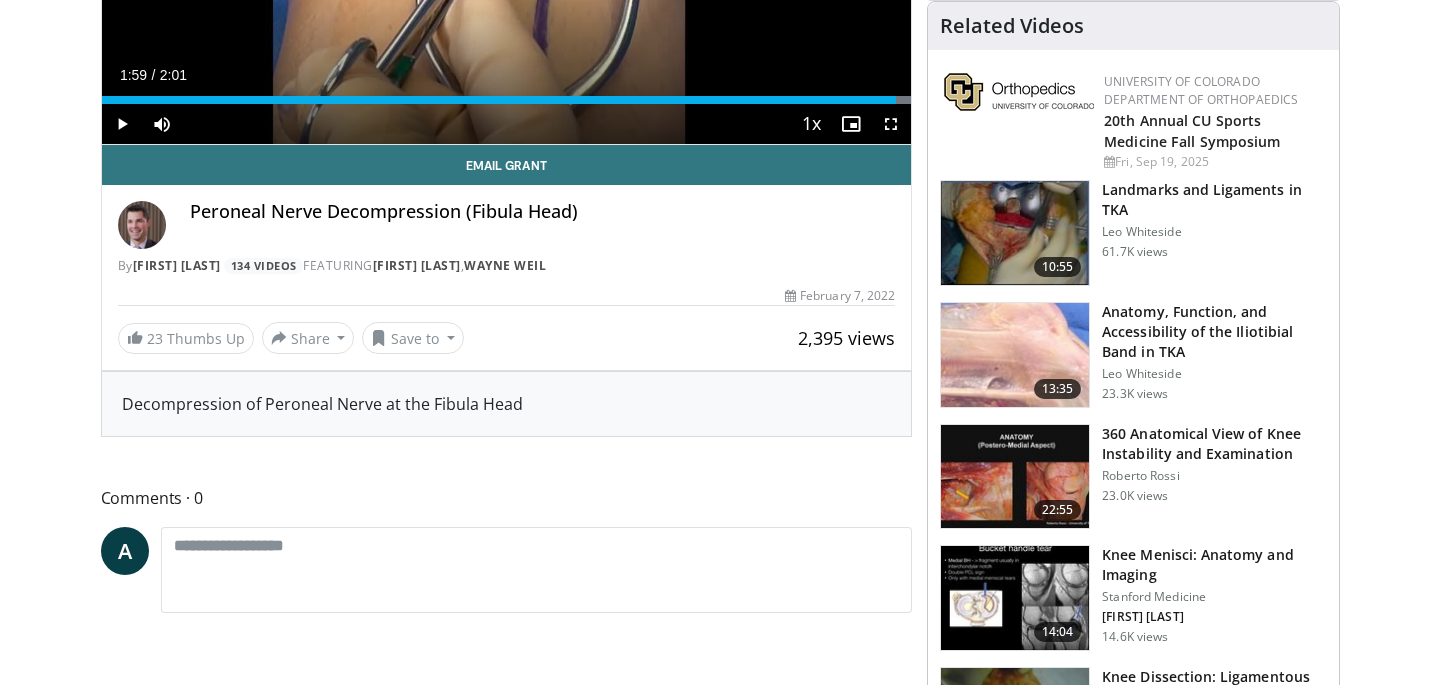 scroll, scrollTop: 469, scrollLeft: 0, axis: vertical 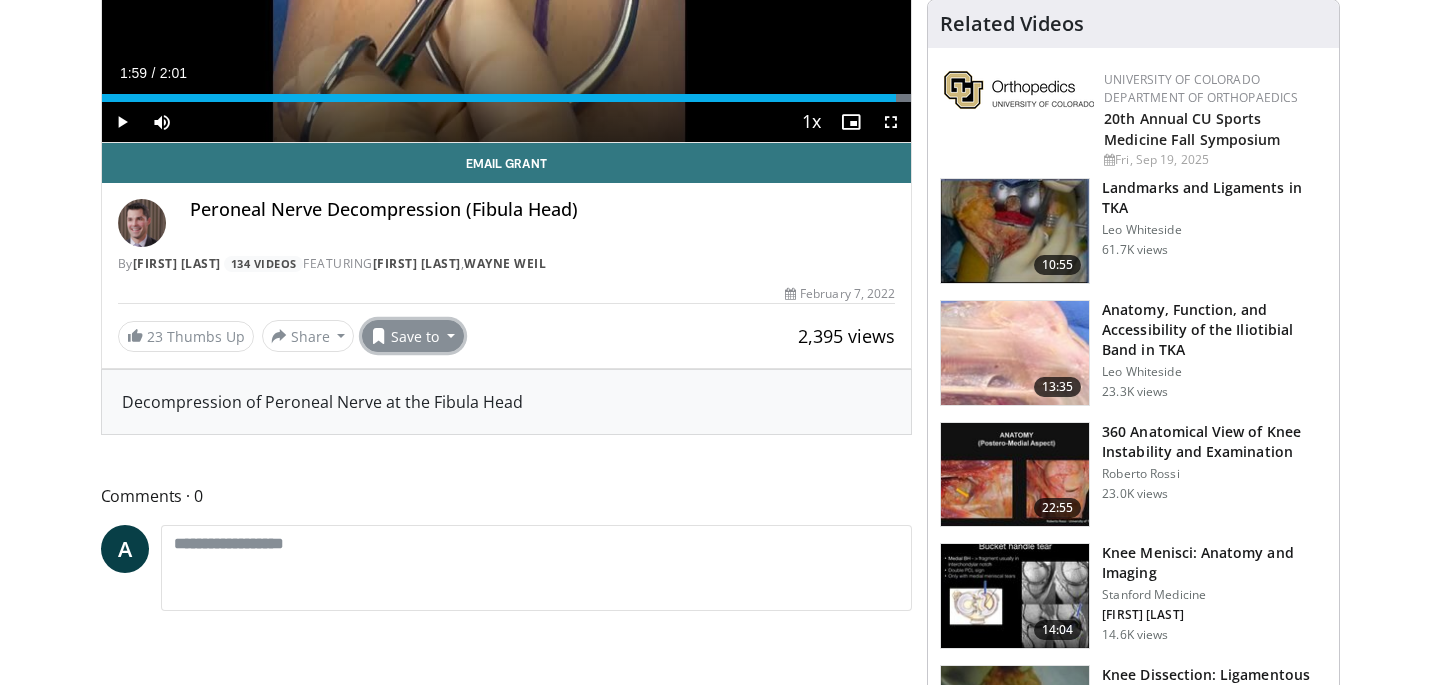 click on "Save to" at bounding box center [413, 336] 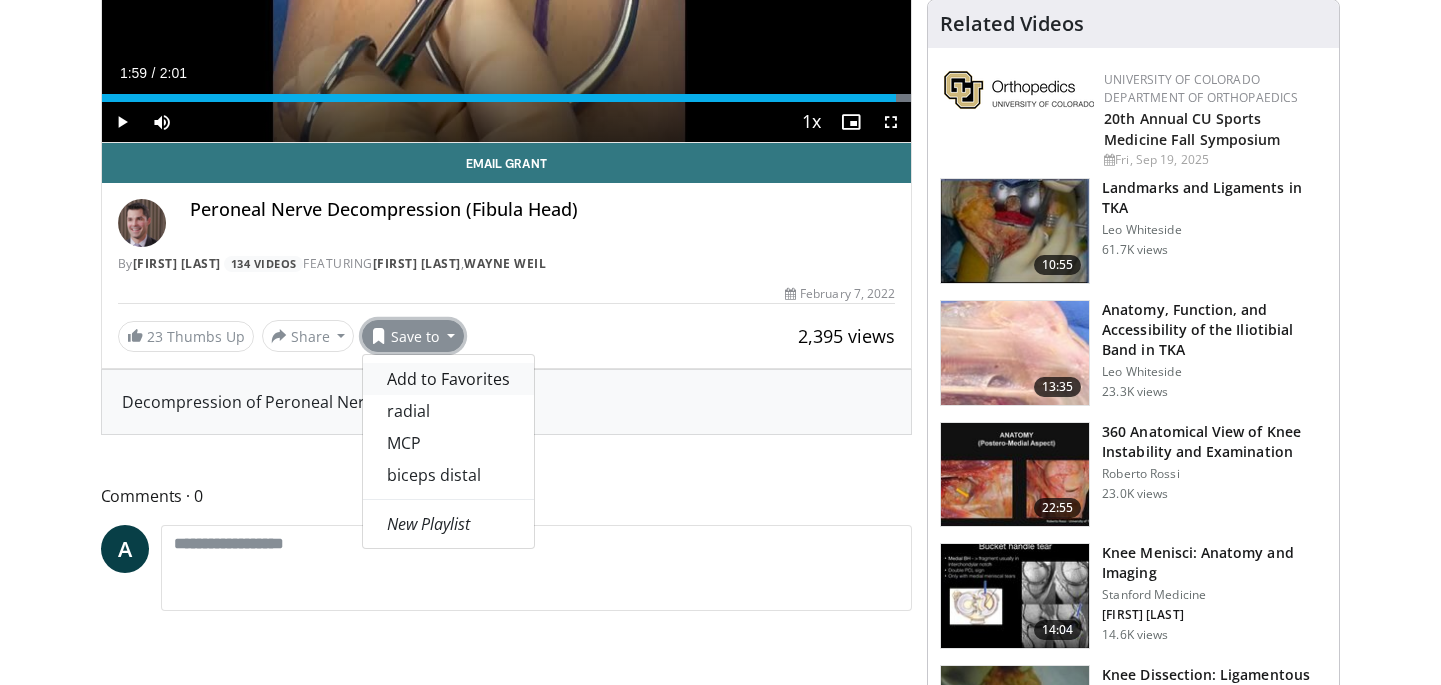 click on "Add to Favorites" at bounding box center (448, 379) 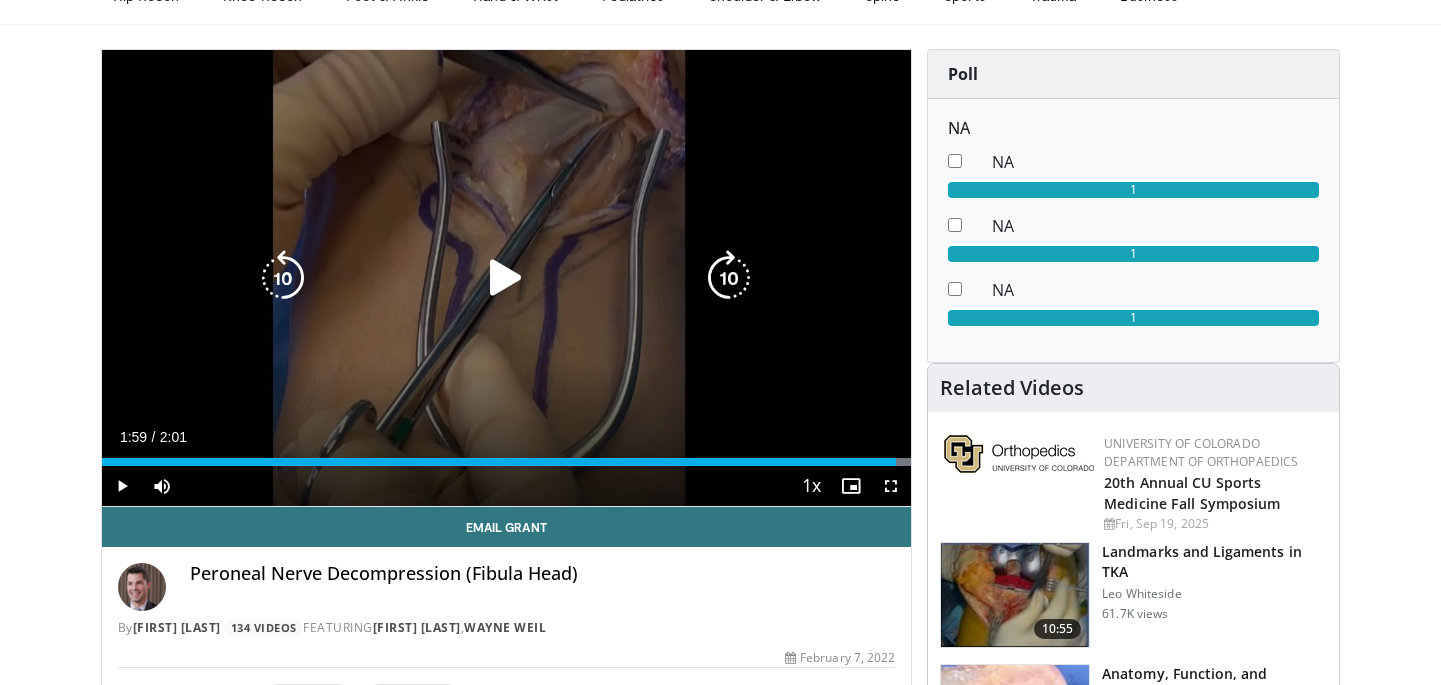 scroll, scrollTop: 0, scrollLeft: 0, axis: both 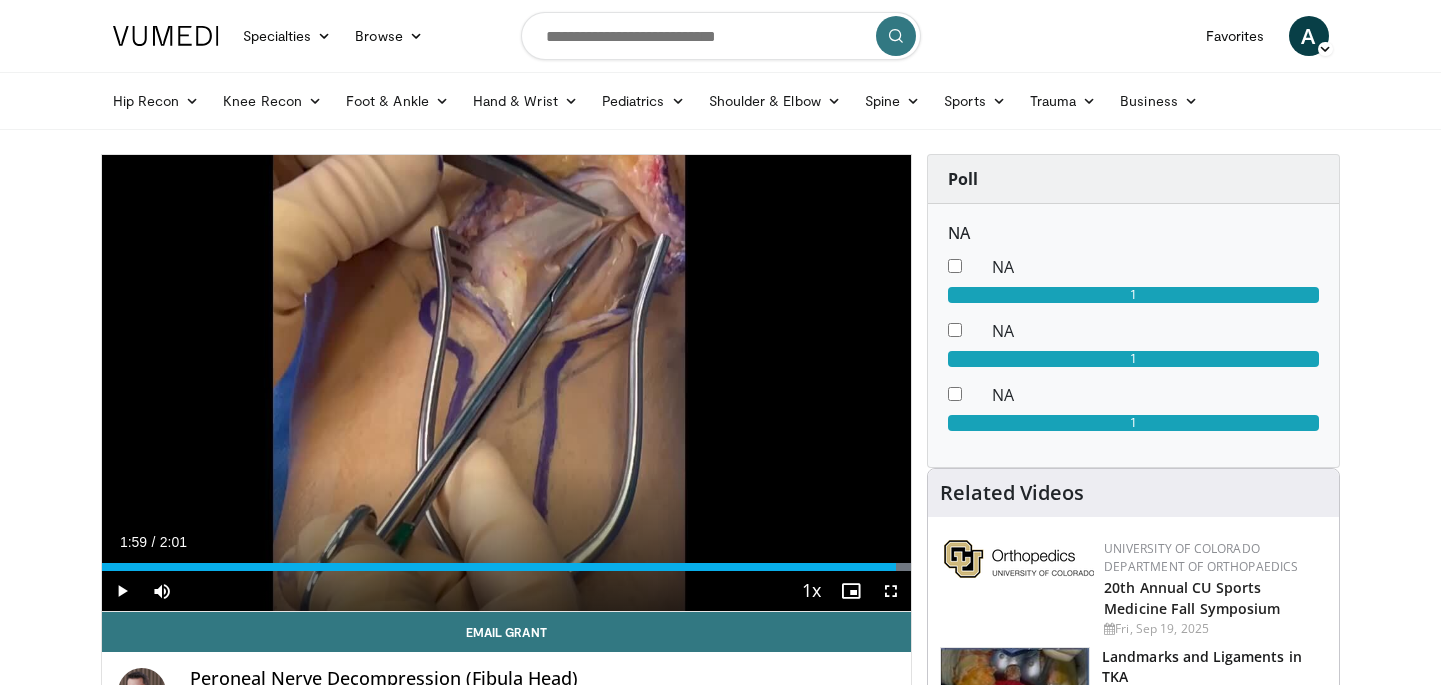 click at bounding box center [721, 36] 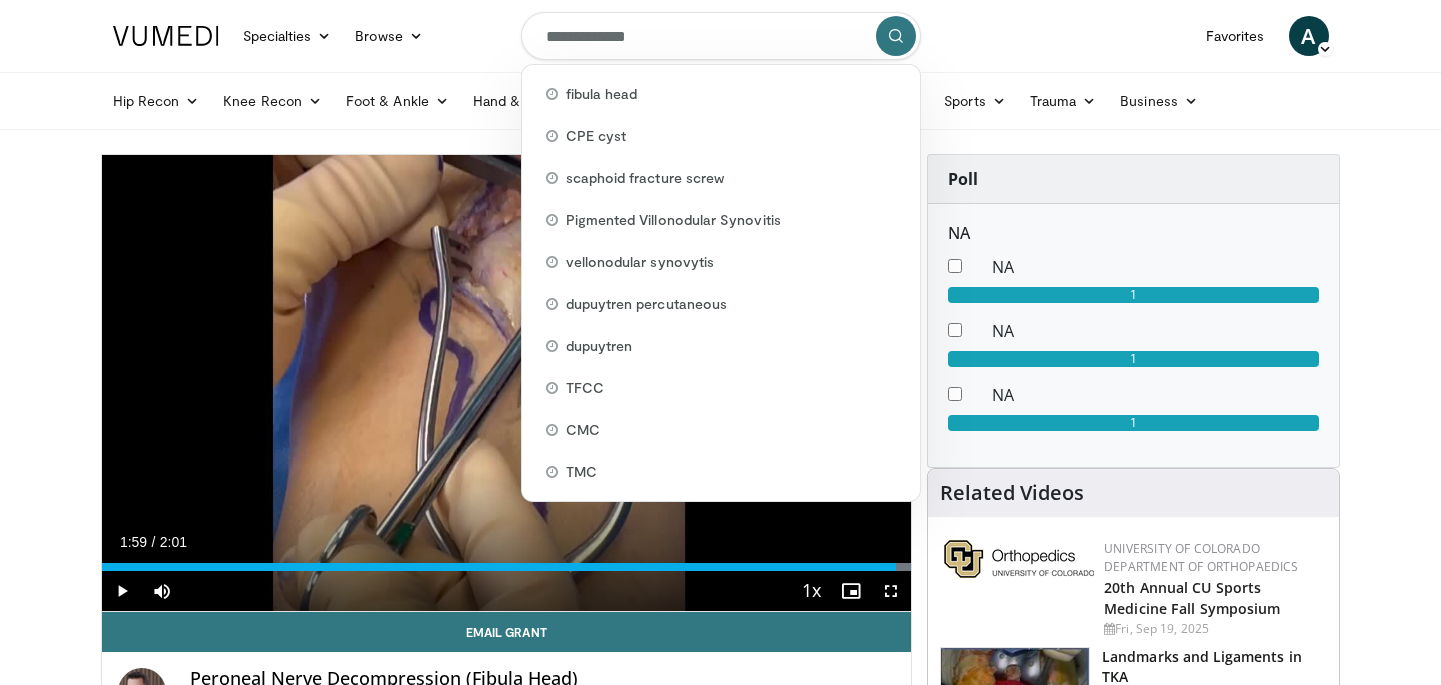 type on "**********" 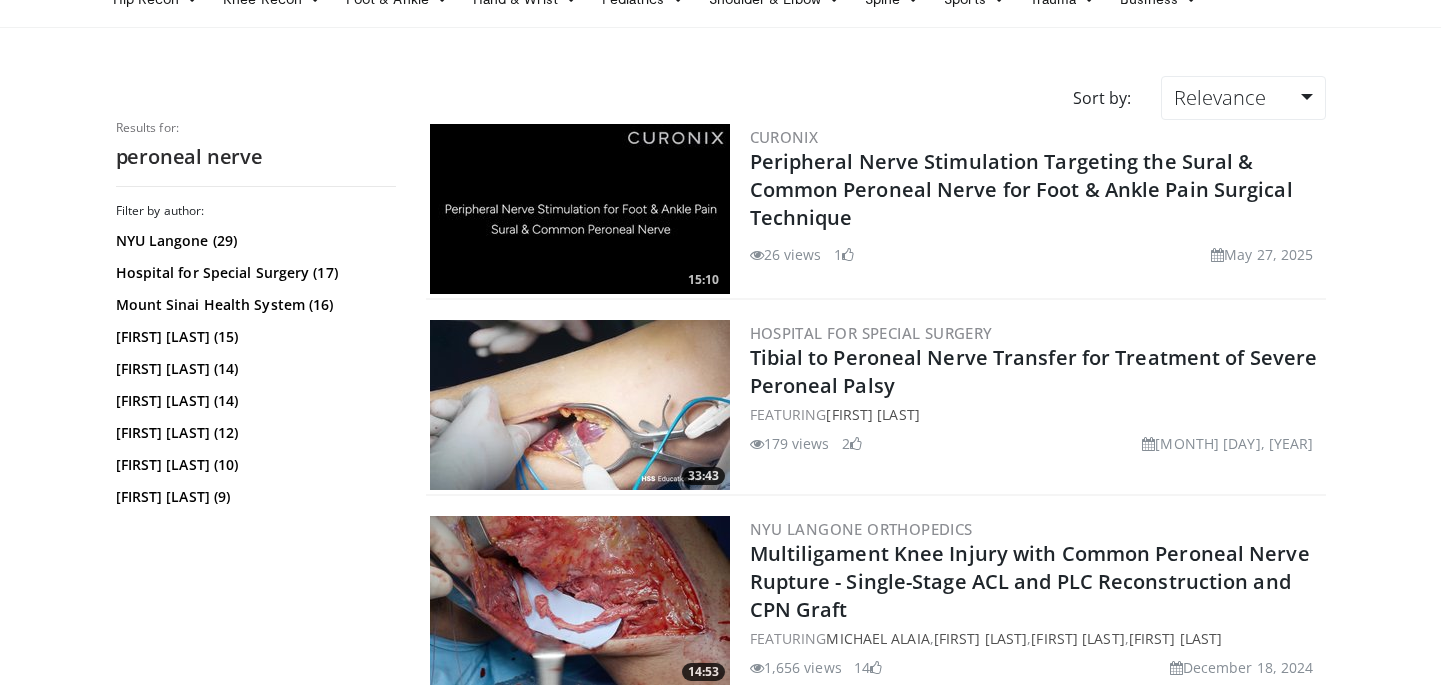 scroll, scrollTop: 105, scrollLeft: 0, axis: vertical 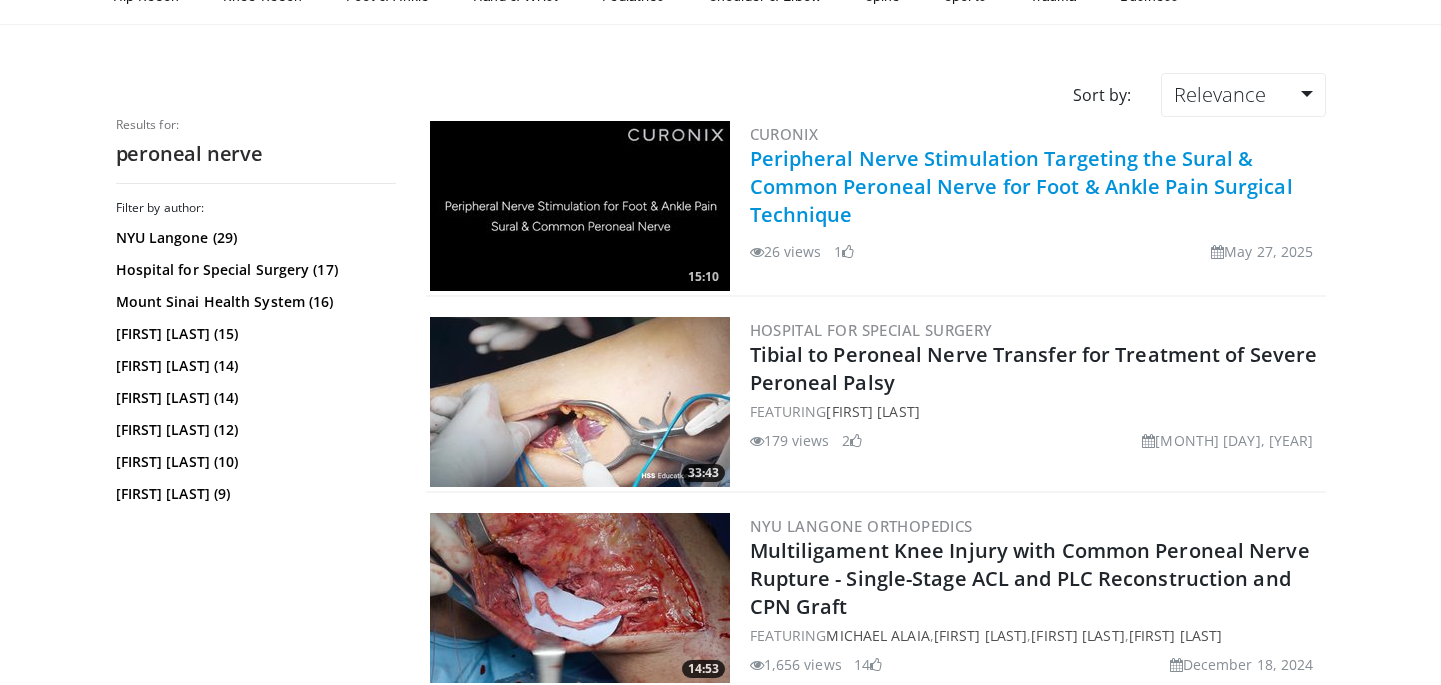 click on "Peripheral Nerve Stimulation Targeting the Sural & Common Peroneal Nerve for Foot & Ankle Pain Surgical Technique" at bounding box center [1021, 186] 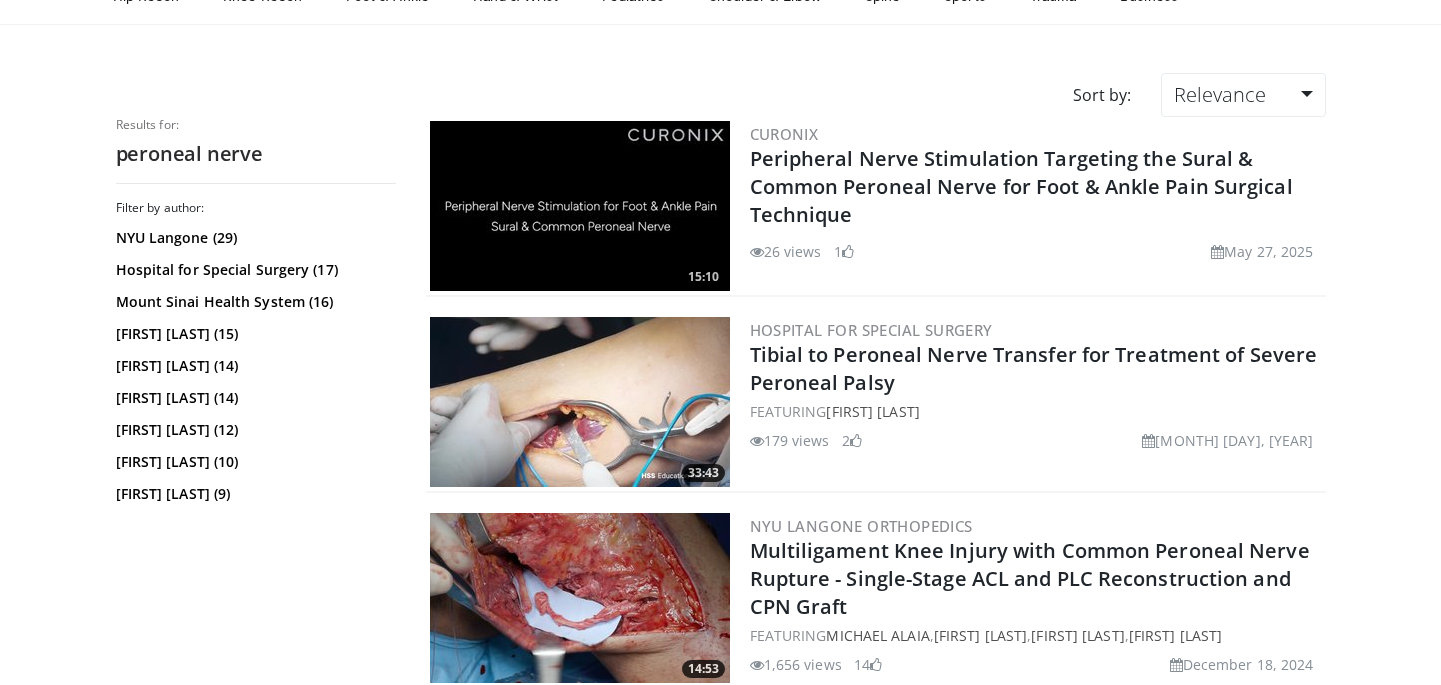 click at bounding box center [580, 402] 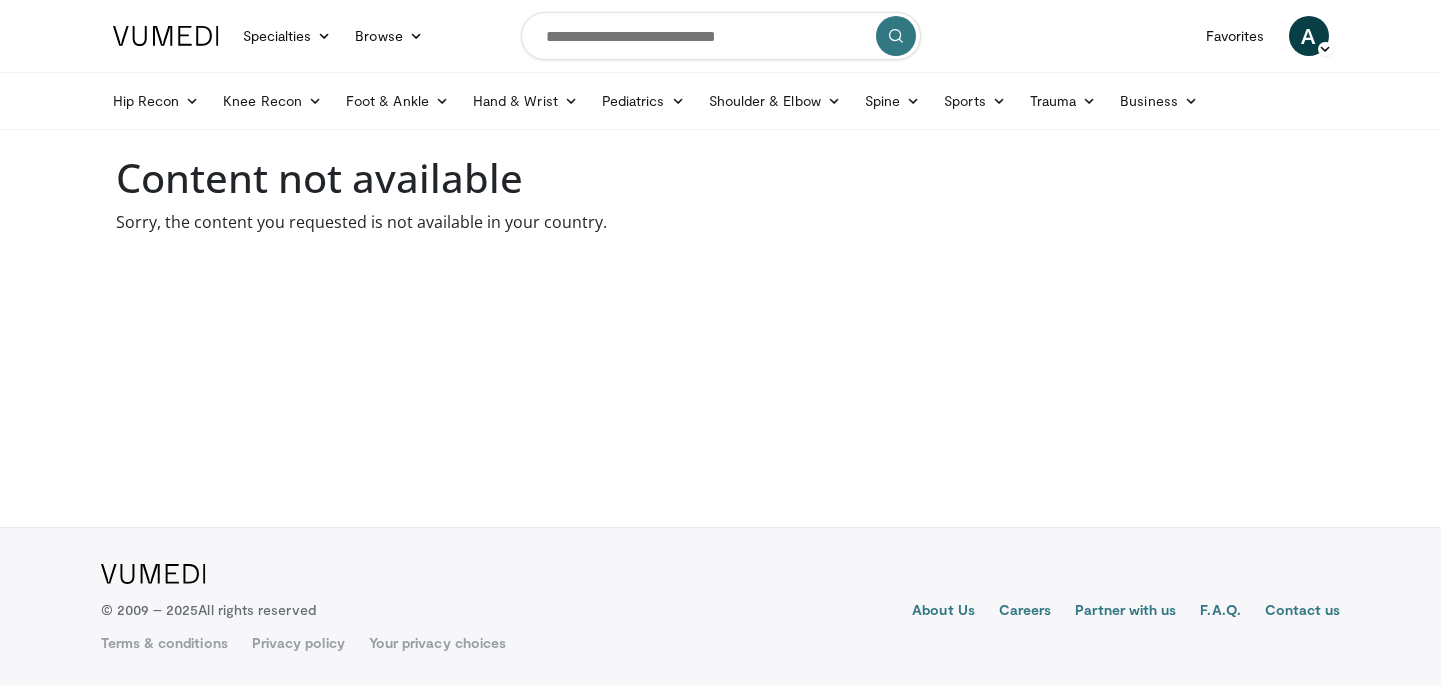 scroll, scrollTop: 0, scrollLeft: 0, axis: both 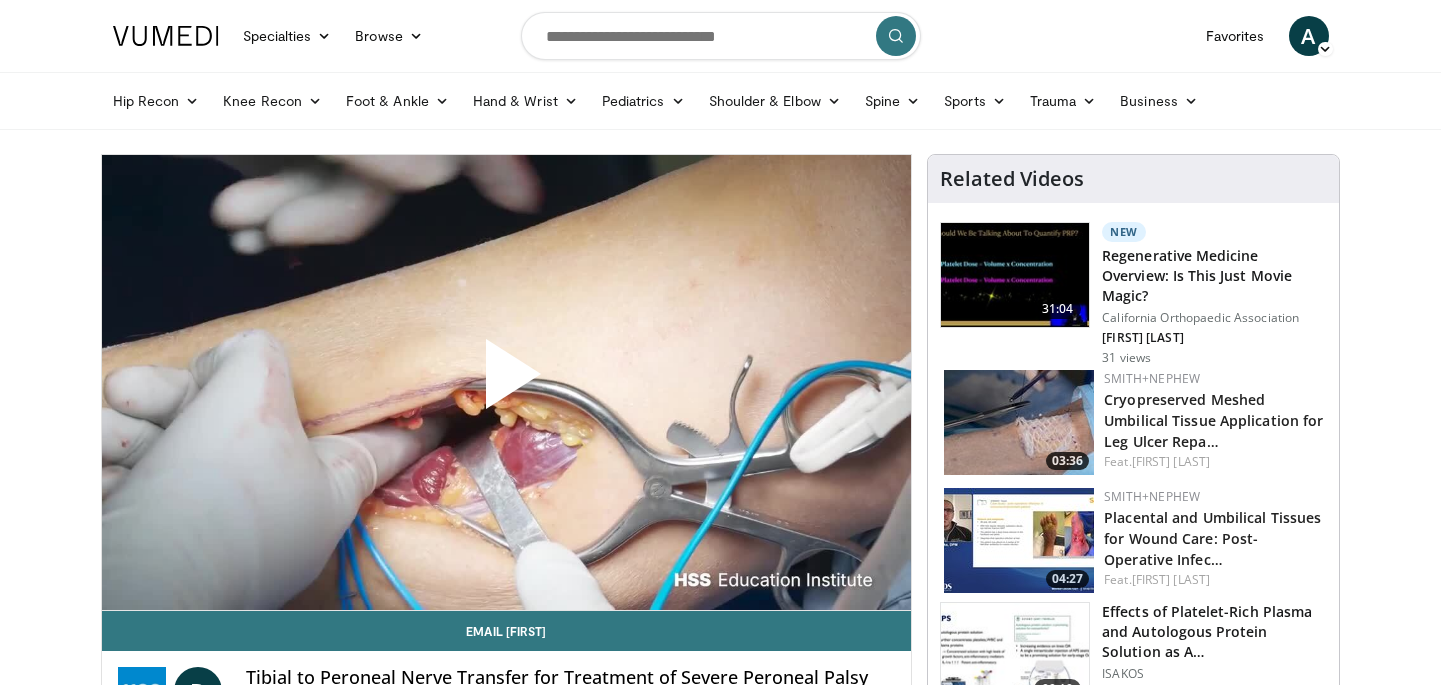 click at bounding box center [506, 382] 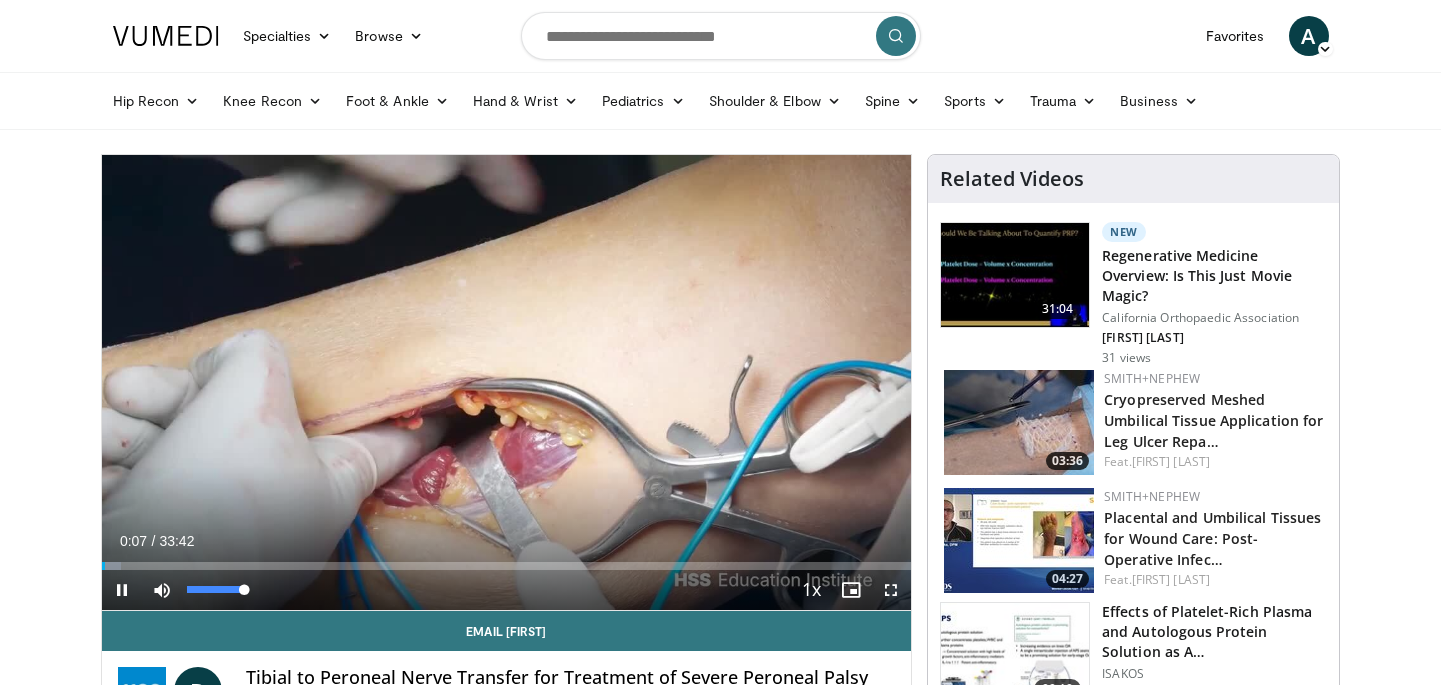 drag, startPoint x: 250, startPoint y: 593, endPoint x: 298, endPoint y: 593, distance: 48 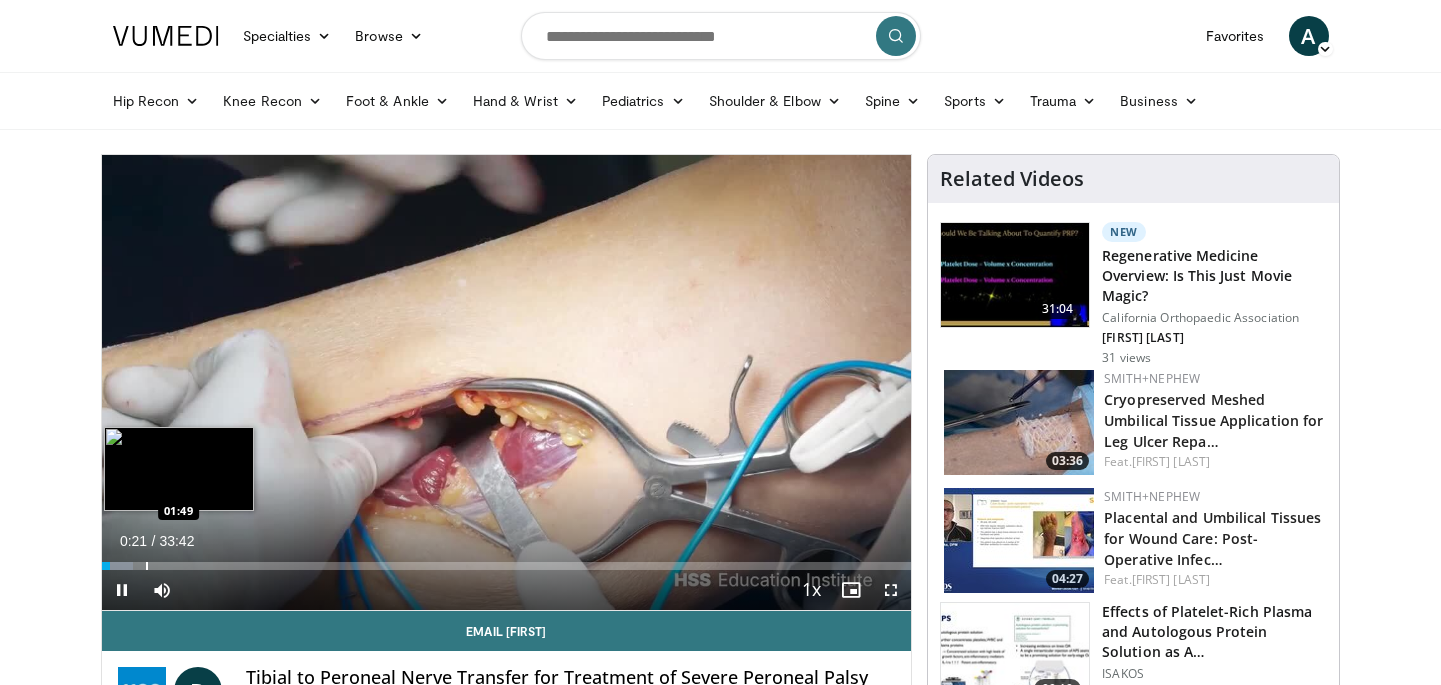 click on "Loaded :  3.92% 00:21 01:49" at bounding box center [507, 566] 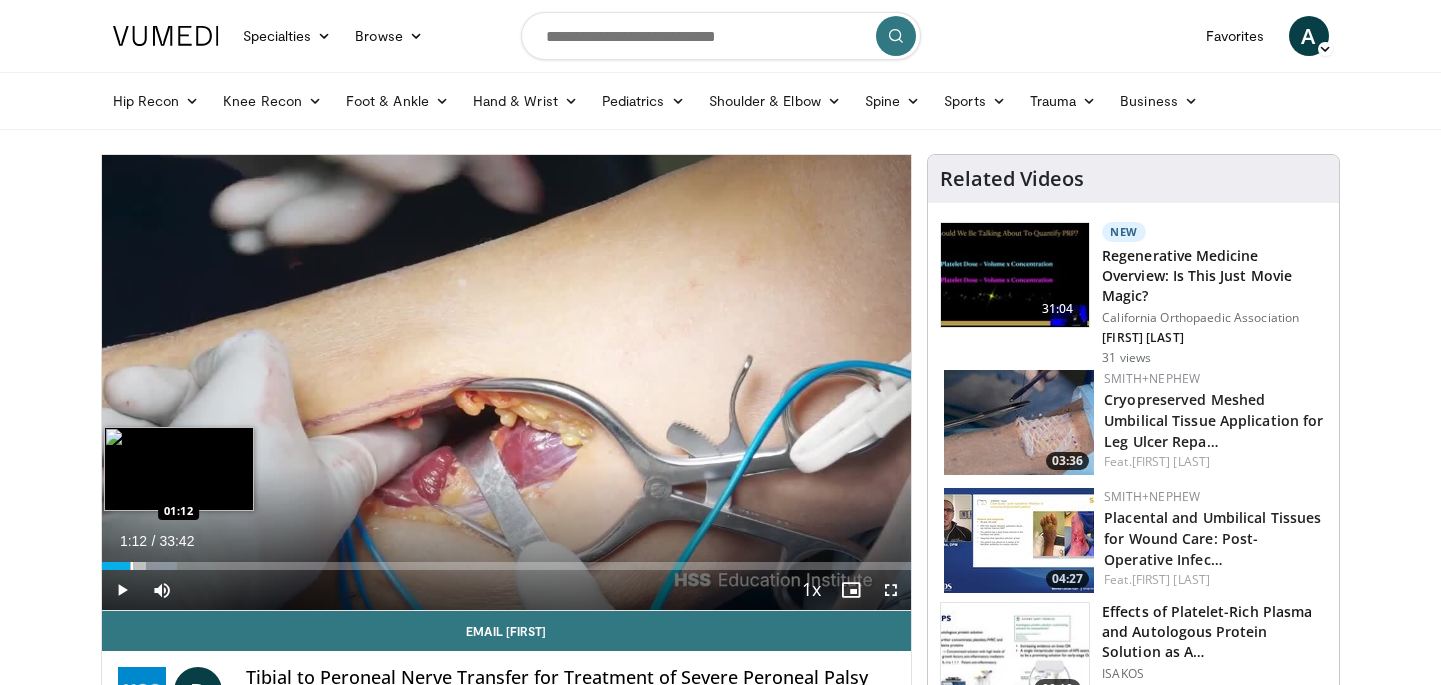 click at bounding box center [132, 566] 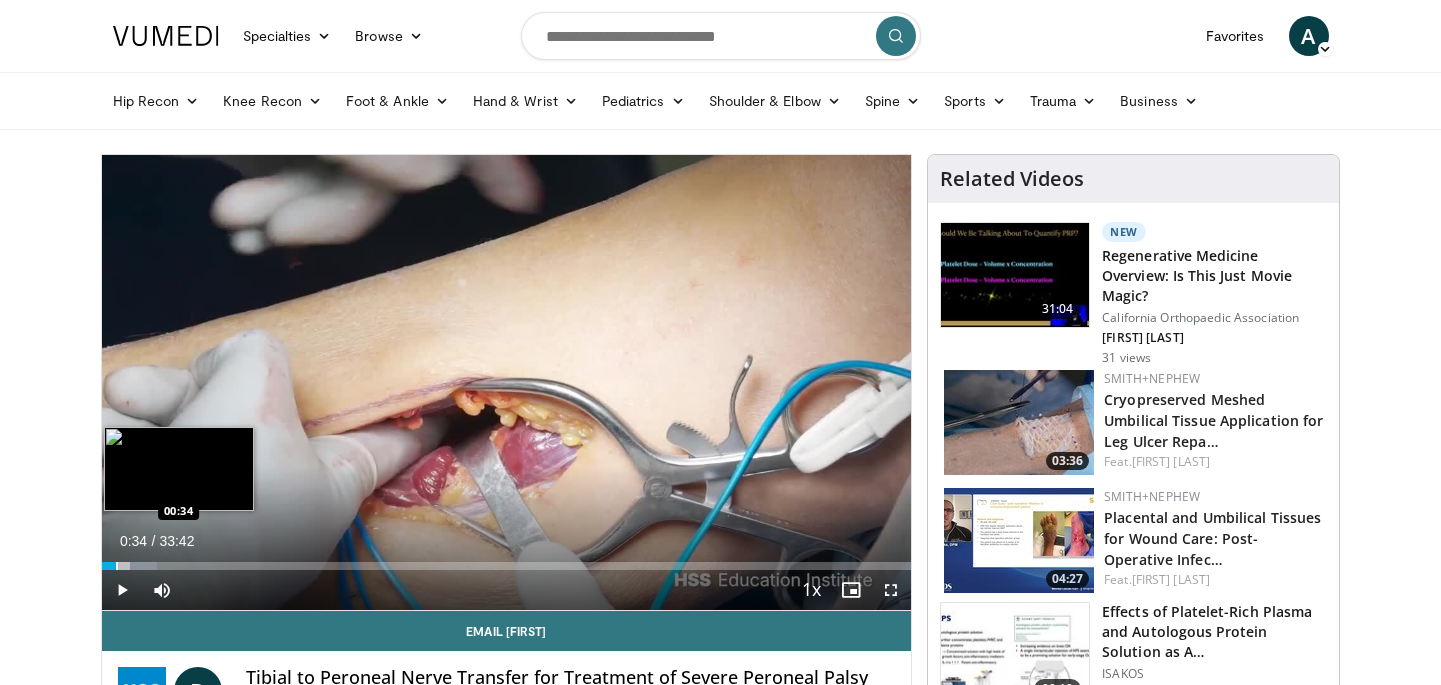 click on "01:14" at bounding box center (109, 566) 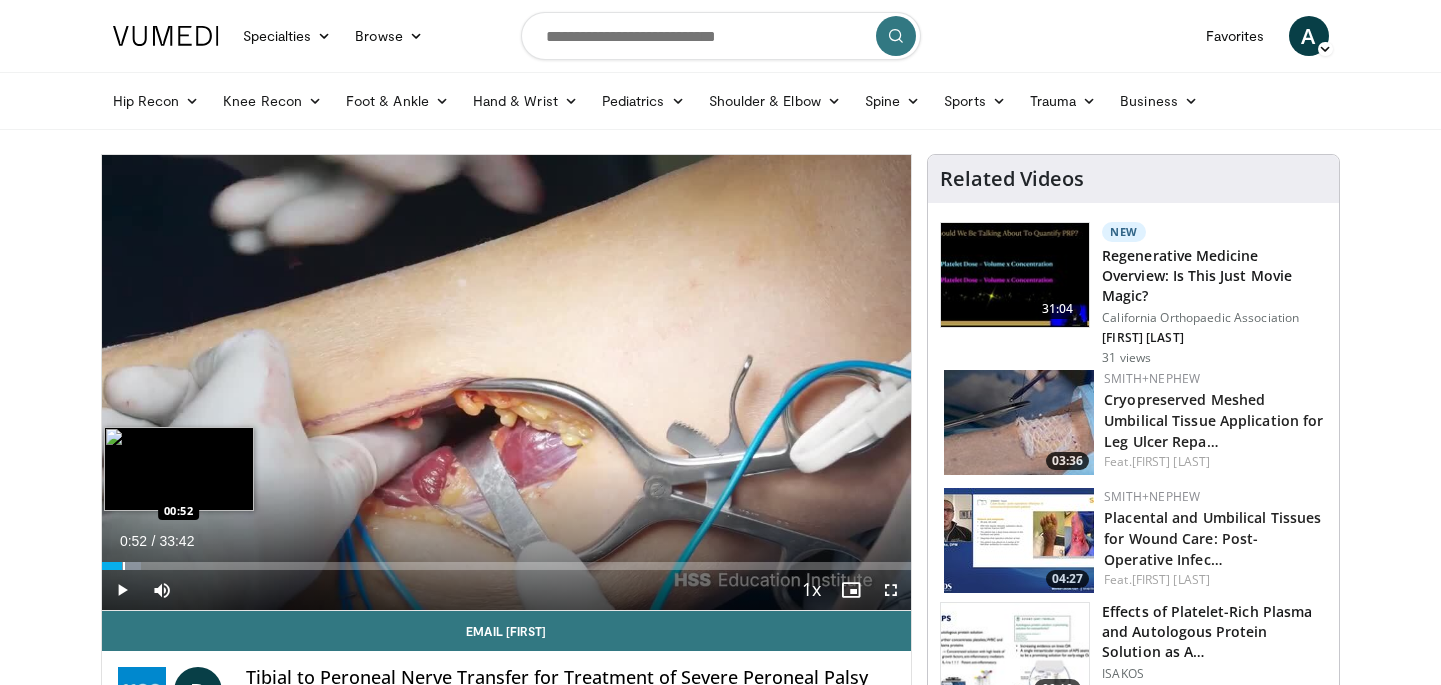 click at bounding box center (124, 566) 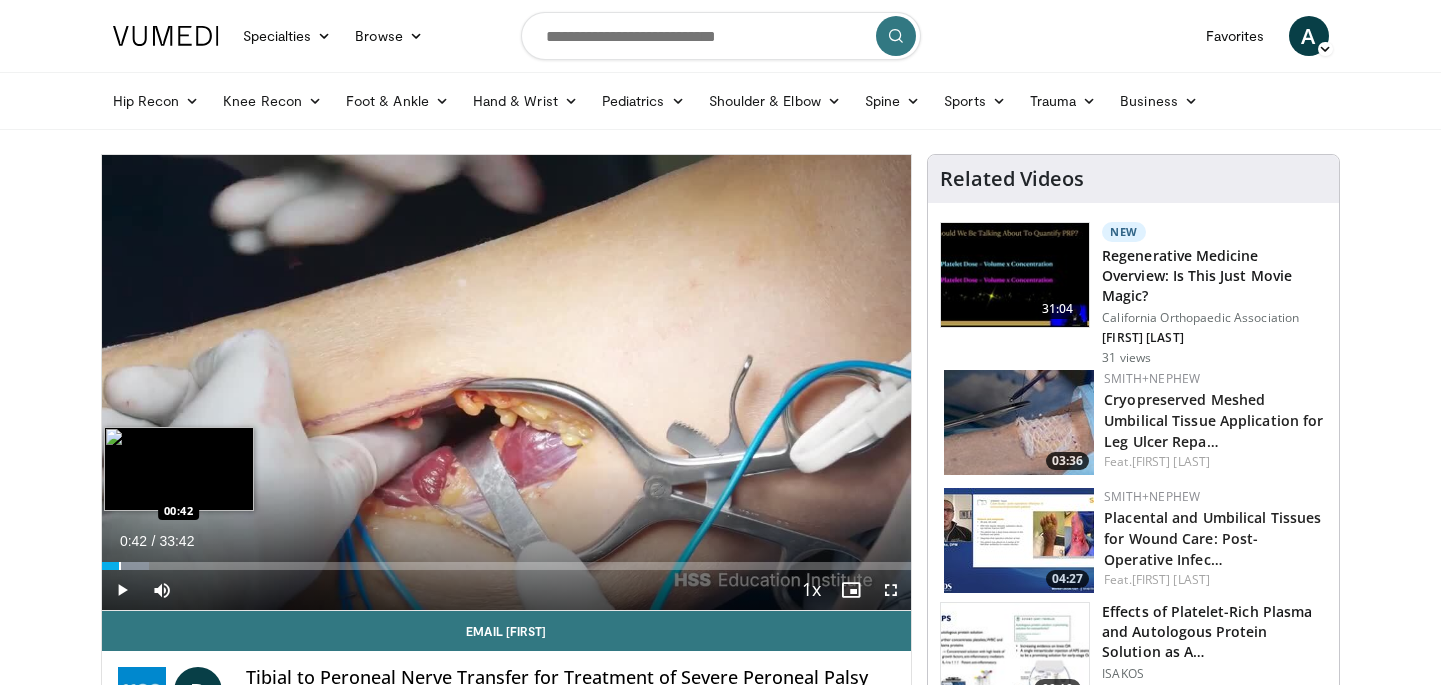 click at bounding box center [120, 566] 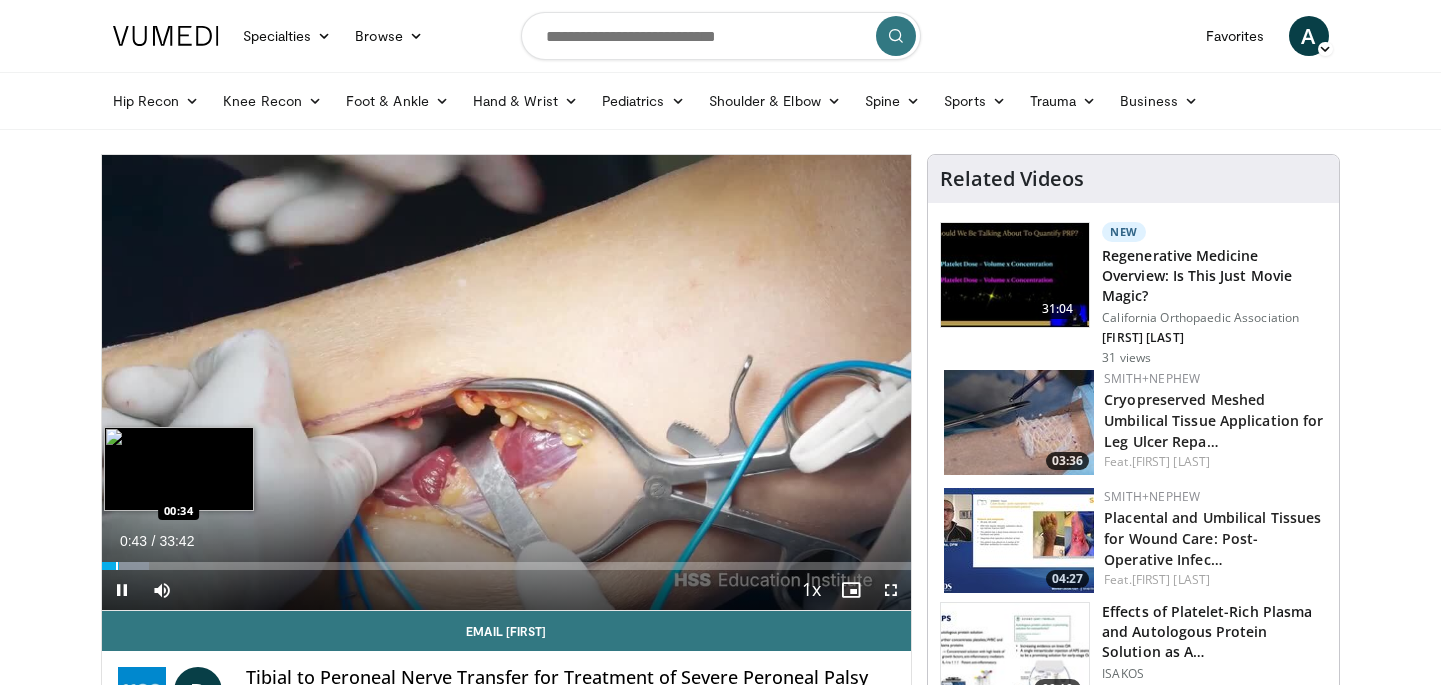 click at bounding box center (117, 566) 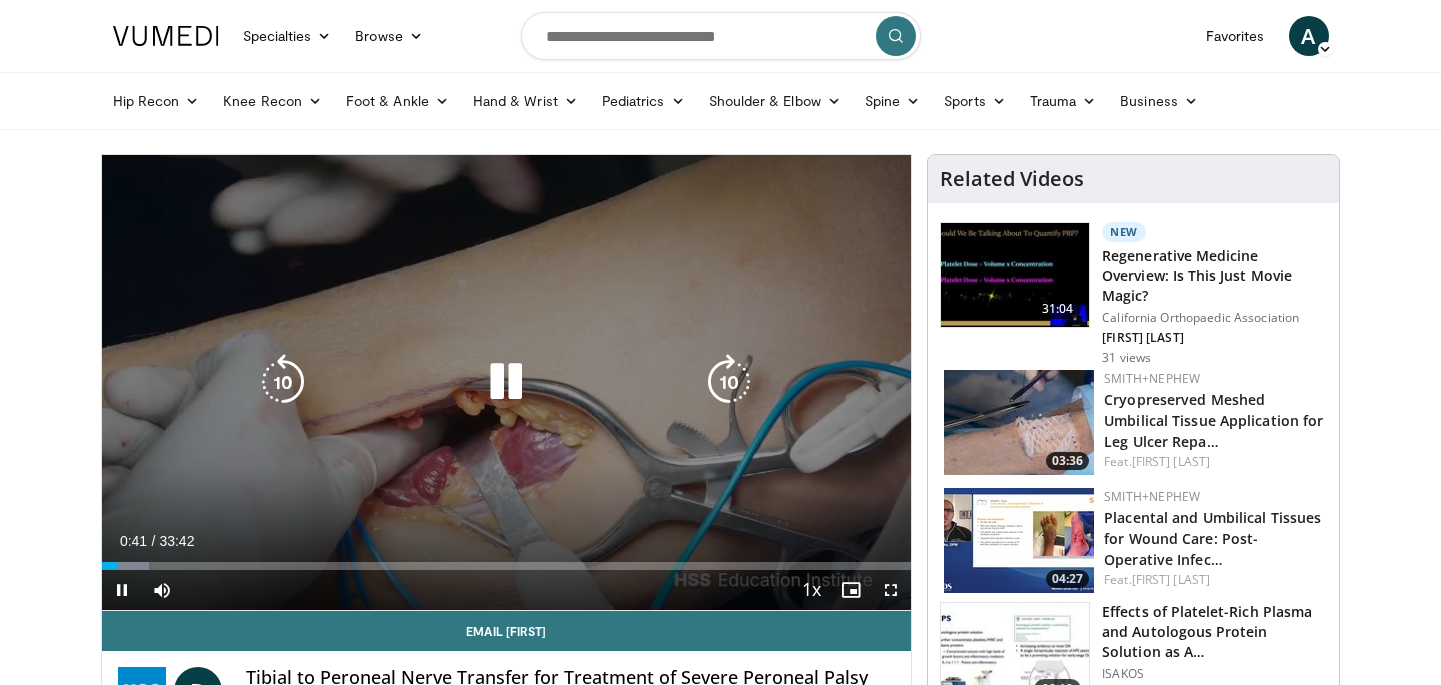 click on "10 seconds
Tap to unmute" at bounding box center (507, 382) 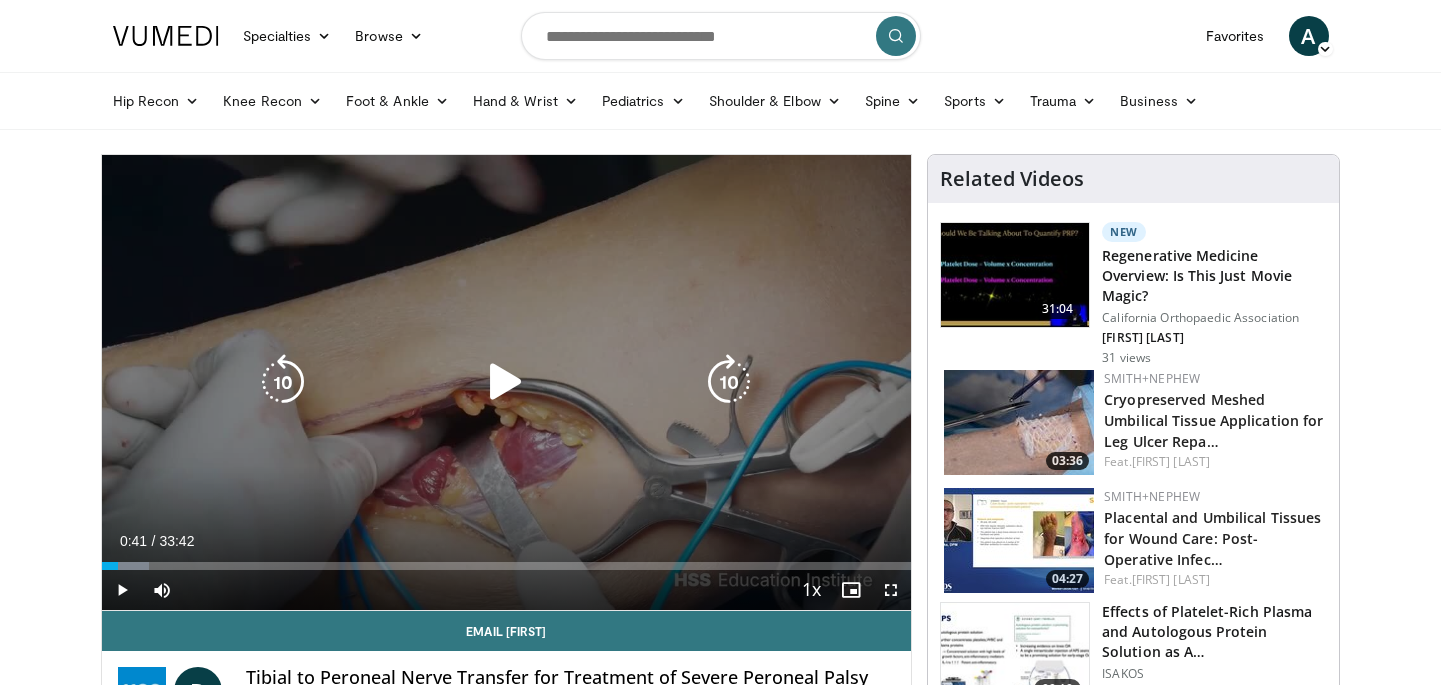 click at bounding box center [506, 382] 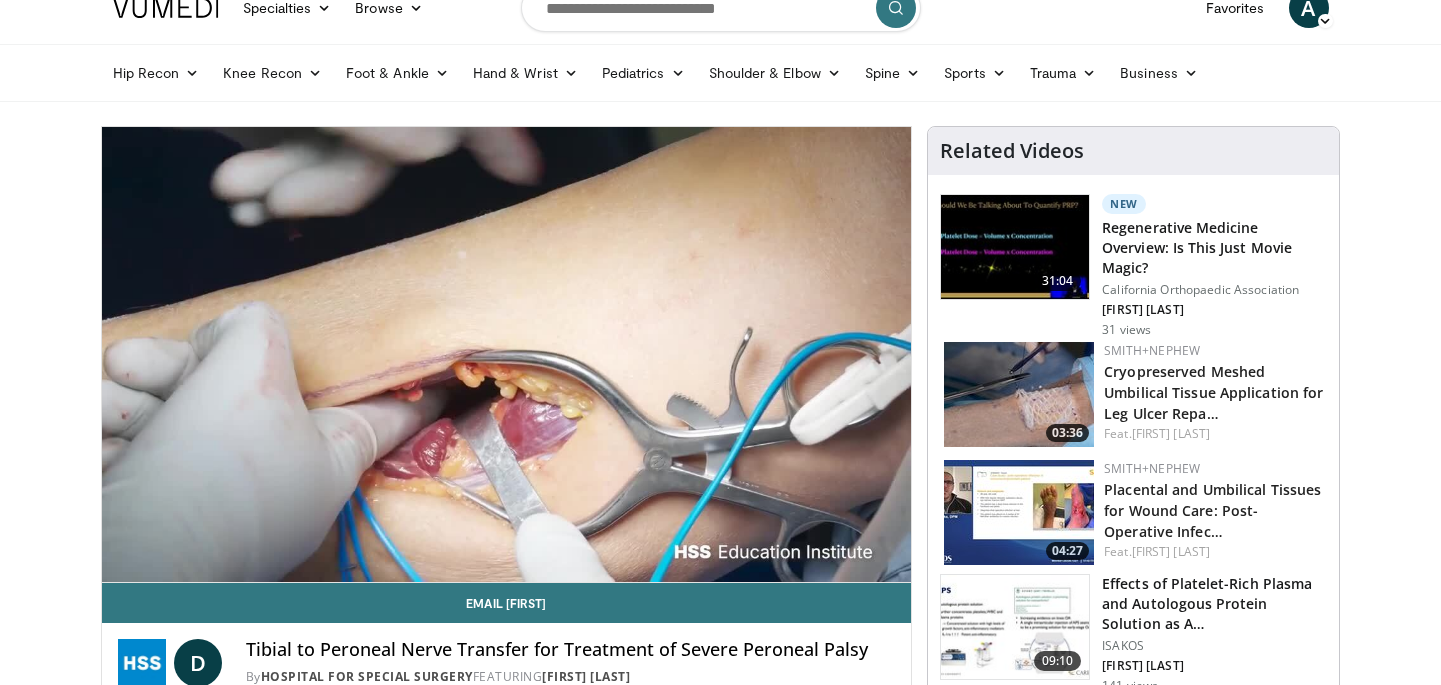 scroll, scrollTop: 25, scrollLeft: 0, axis: vertical 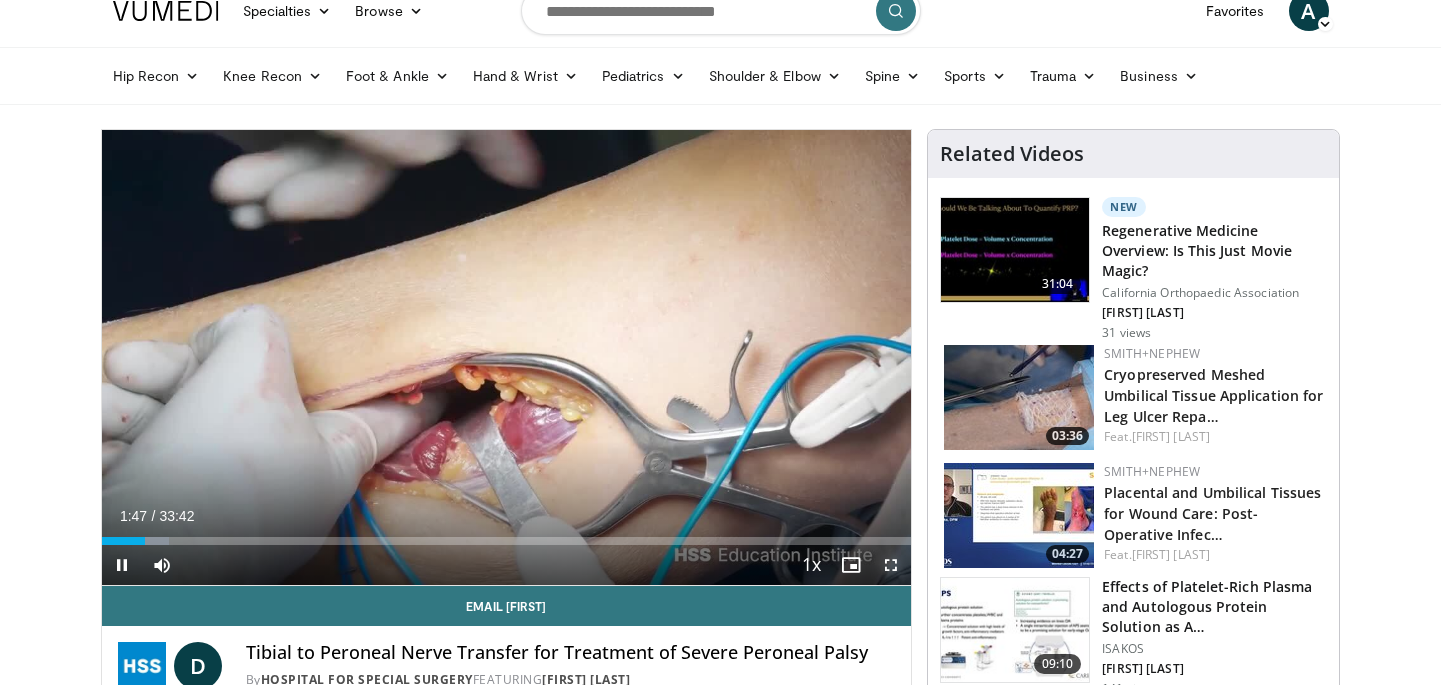 click at bounding box center (891, 565) 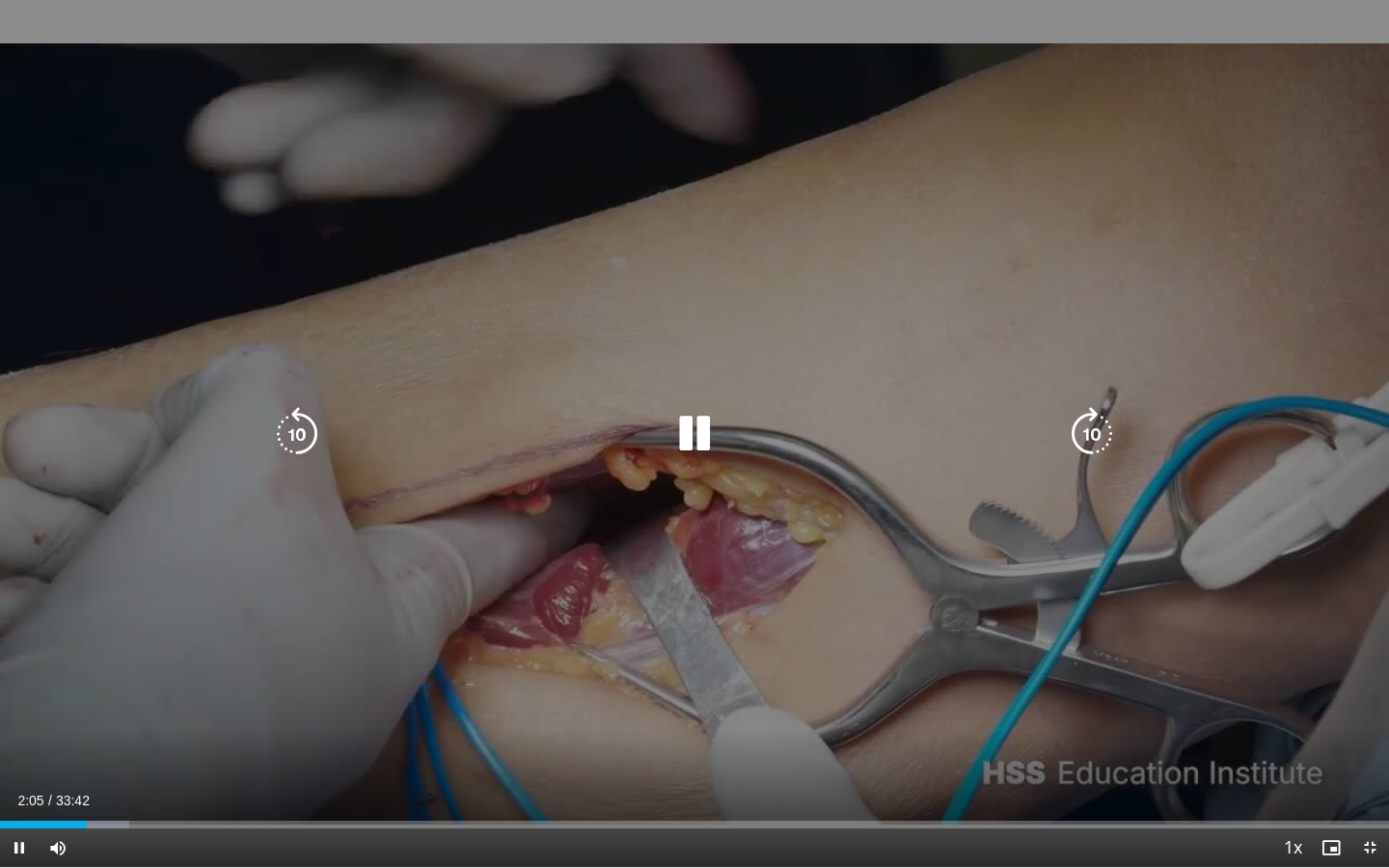 click on "10 seconds
Tap to unmute" at bounding box center [694, 433] 